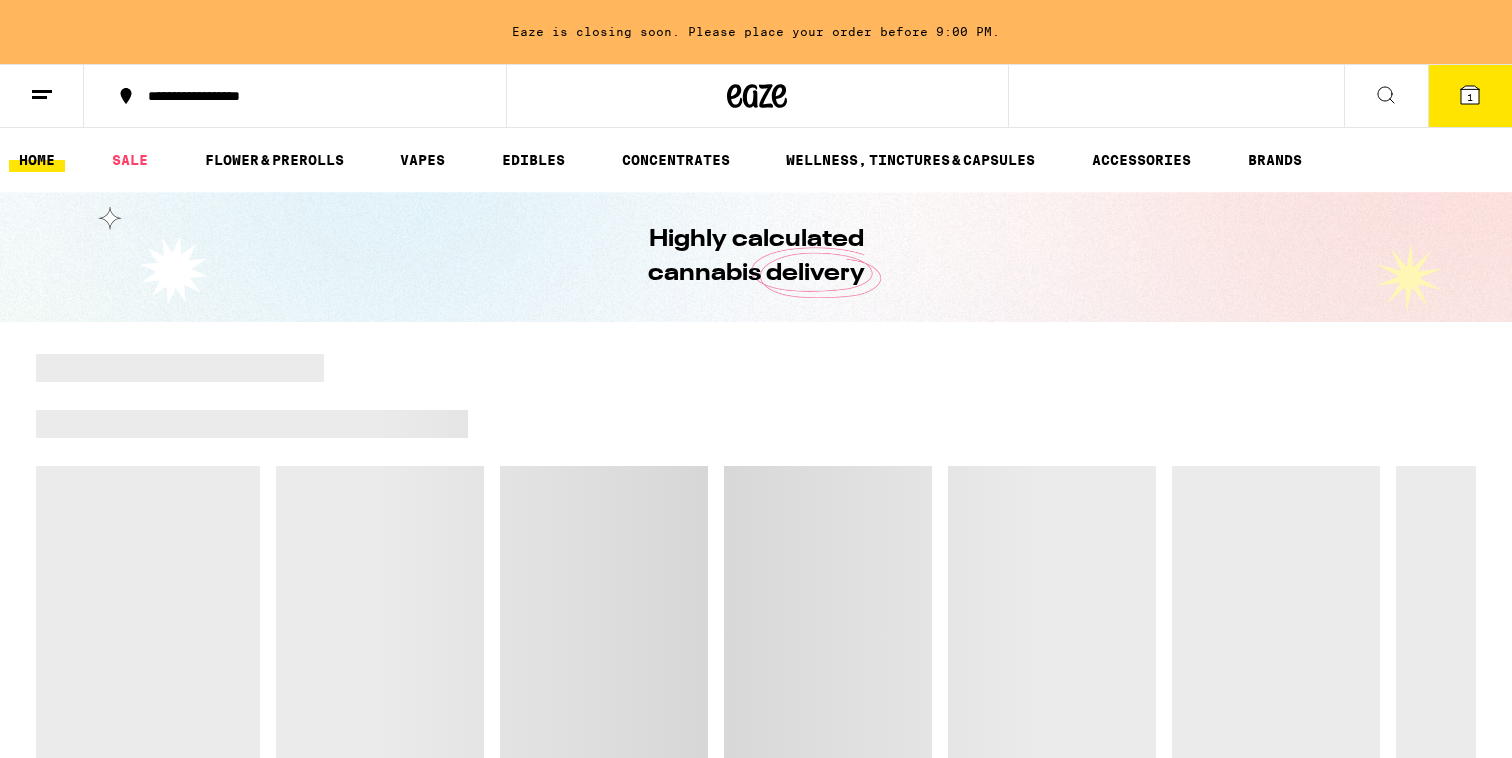 scroll, scrollTop: 0, scrollLeft: 0, axis: both 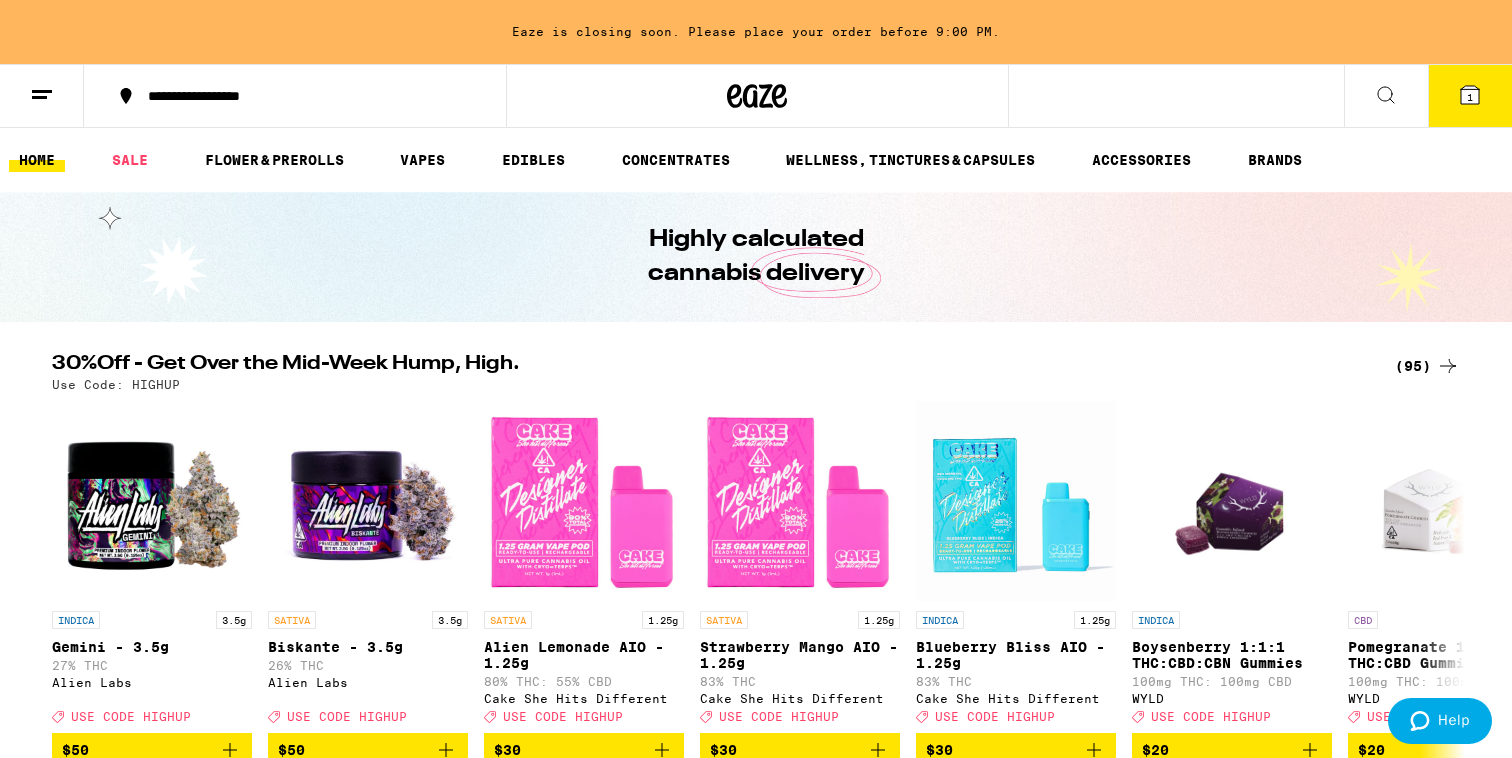 click 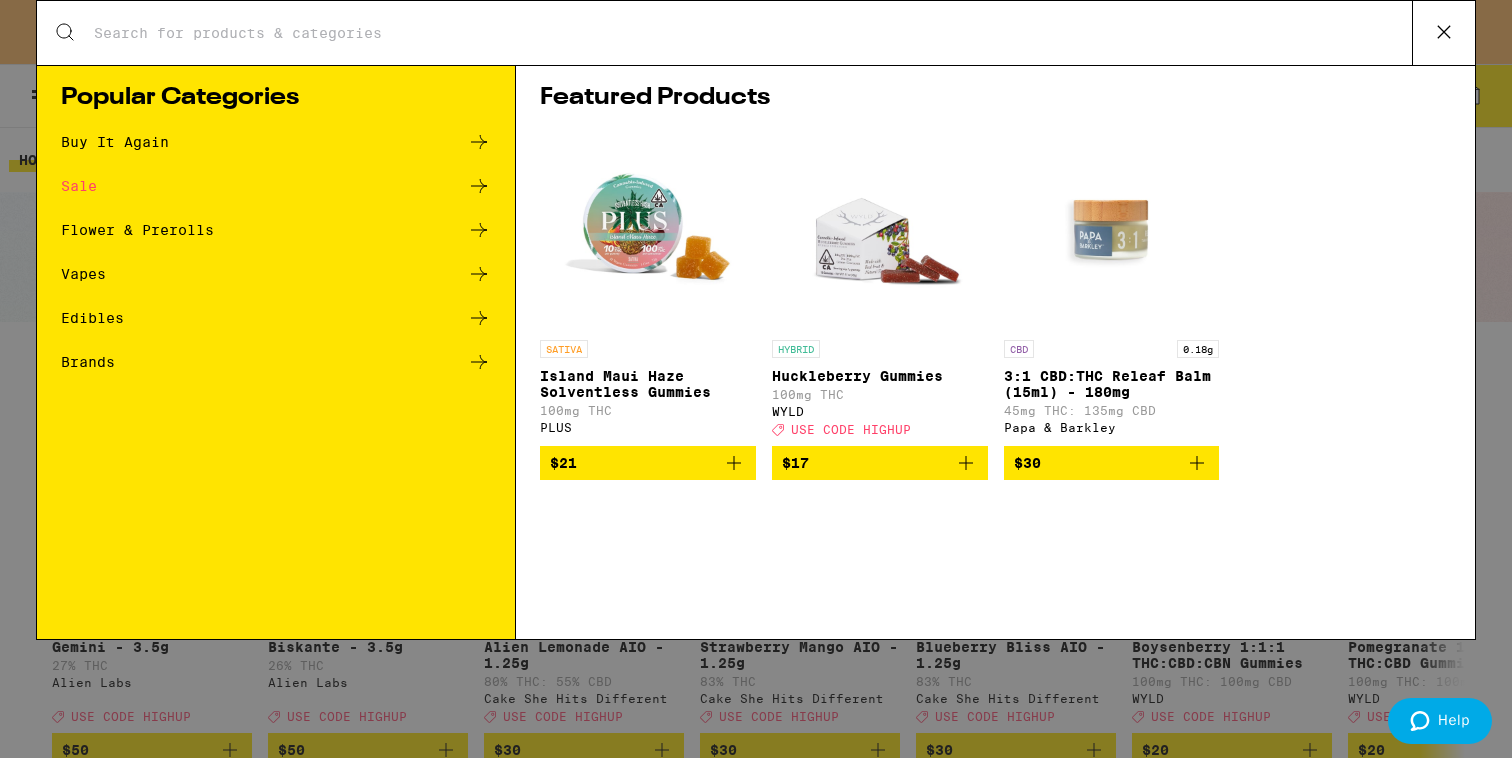 click on "Featured Products SATIVA Island Maui Haze Solventless Gummies 100mg THC PLUS $21 HYBRID Huckleberry Gummies 100mg THC WYLD Deal Created with Sketch. USE CODE HIGHUP $17 CBD 0.18g 3:1 CBD:THC Releaf Balm (15ml) - 180mg 45mg THC: 135mg CBD Papa & Barkley $30" at bounding box center (995, 352) 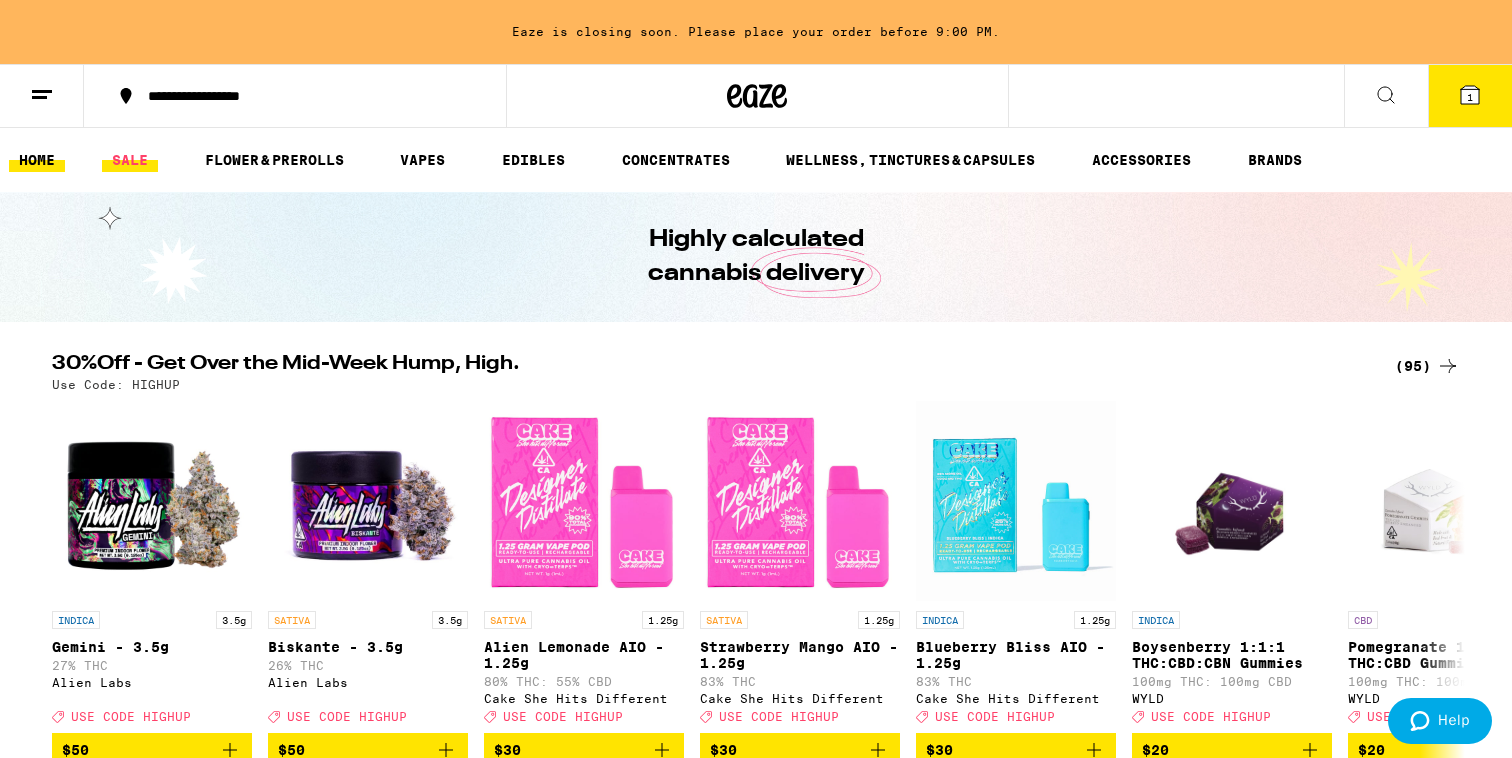 click on "SALE" at bounding box center [130, 160] 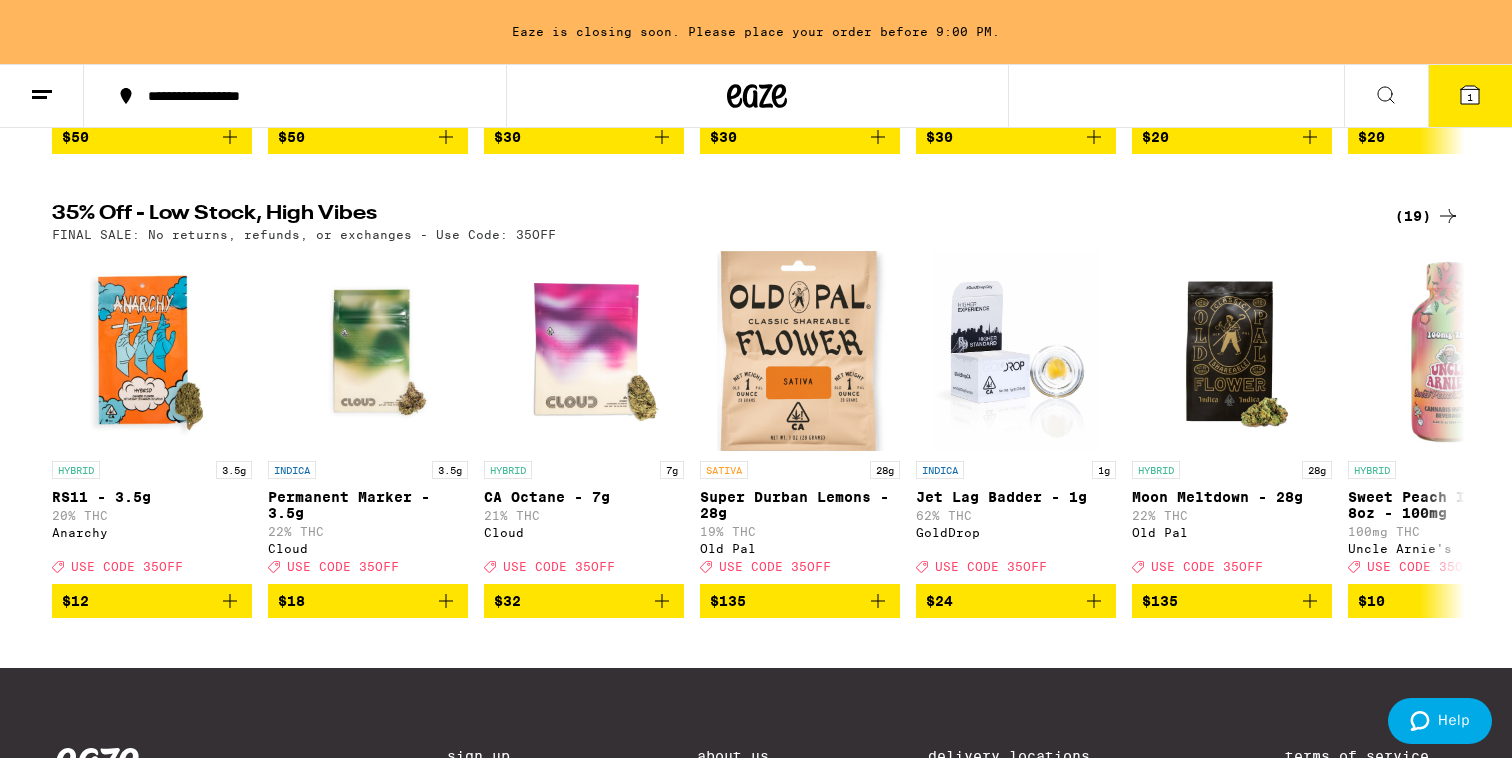 scroll, scrollTop: 651, scrollLeft: 0, axis: vertical 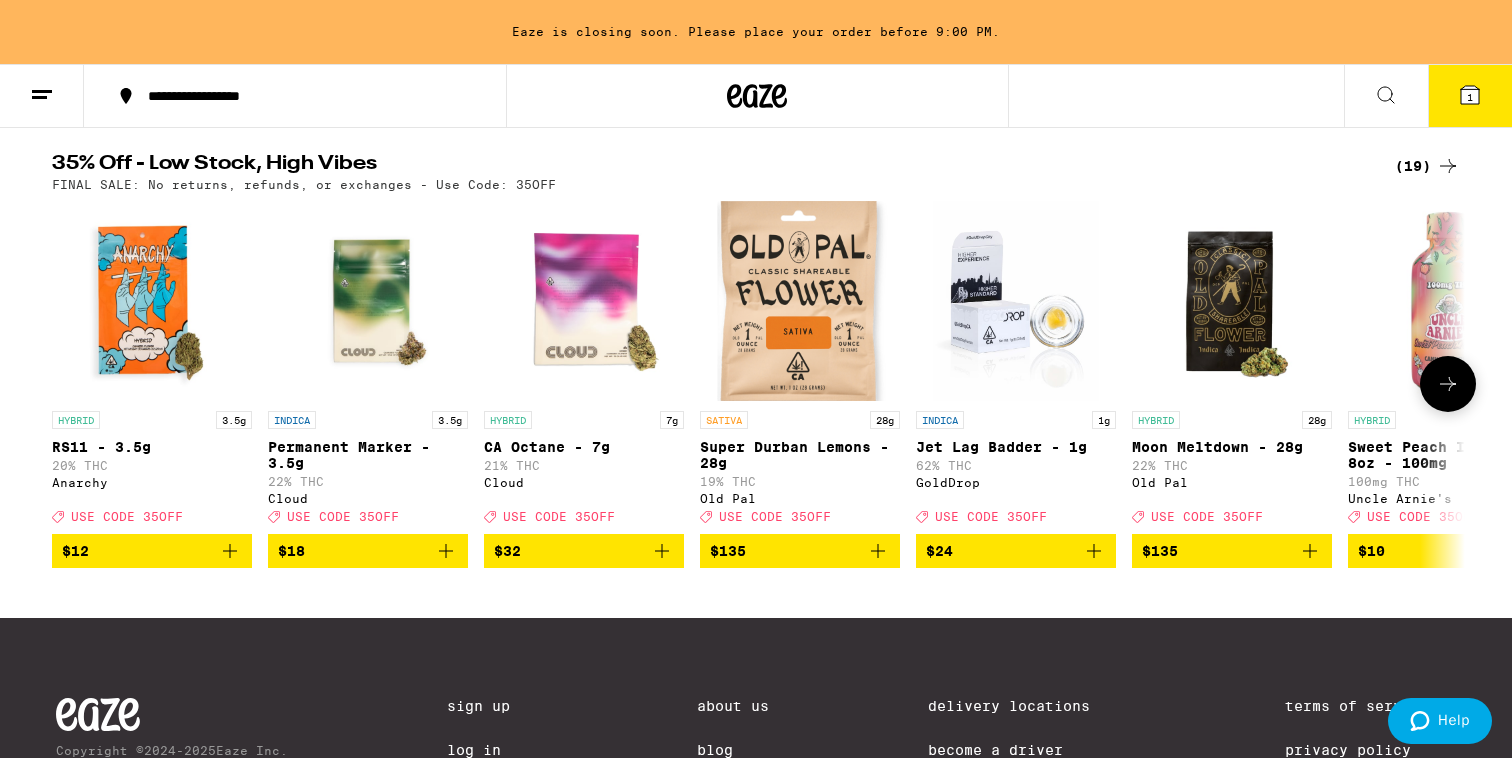 click 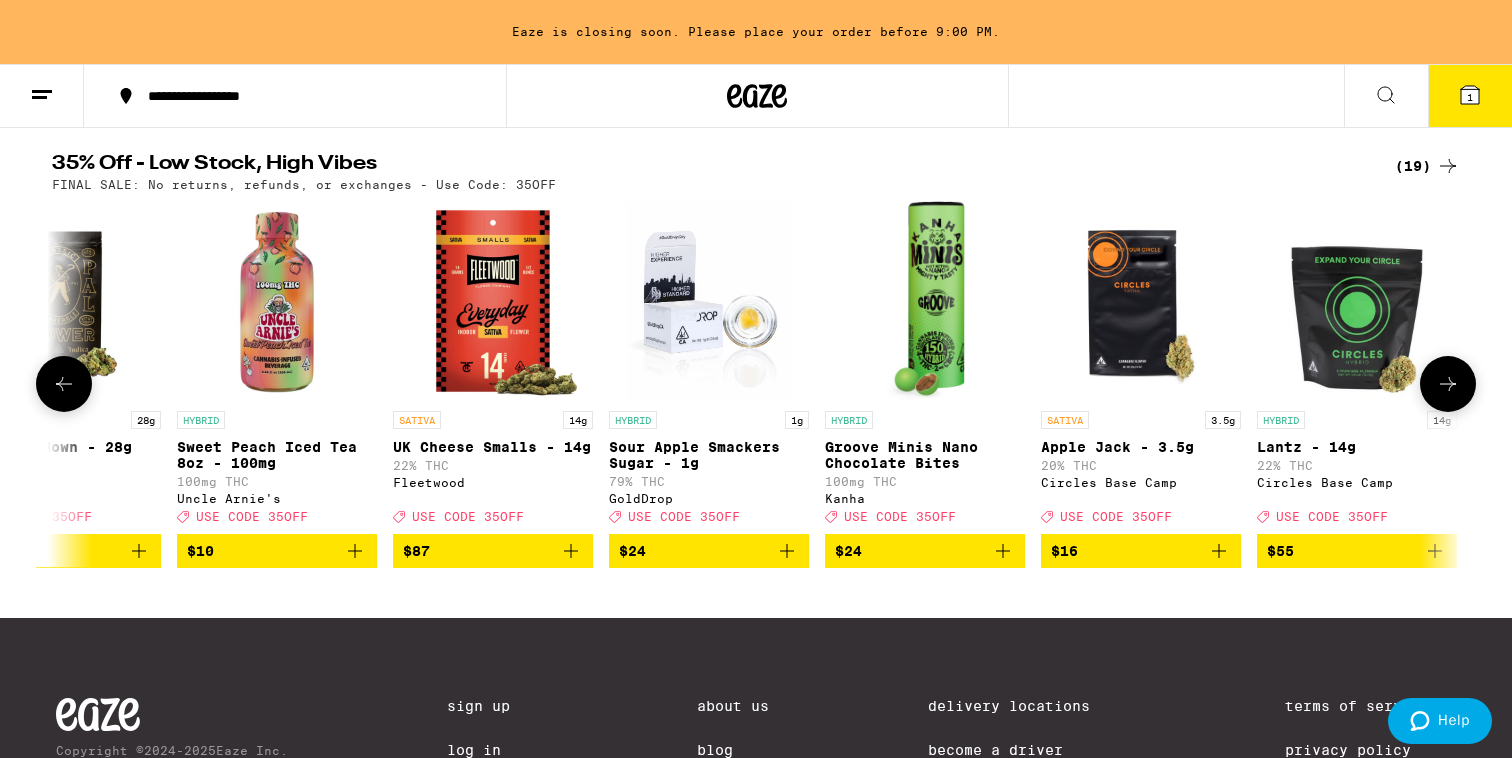 scroll, scrollTop: 0, scrollLeft: 1190, axis: horizontal 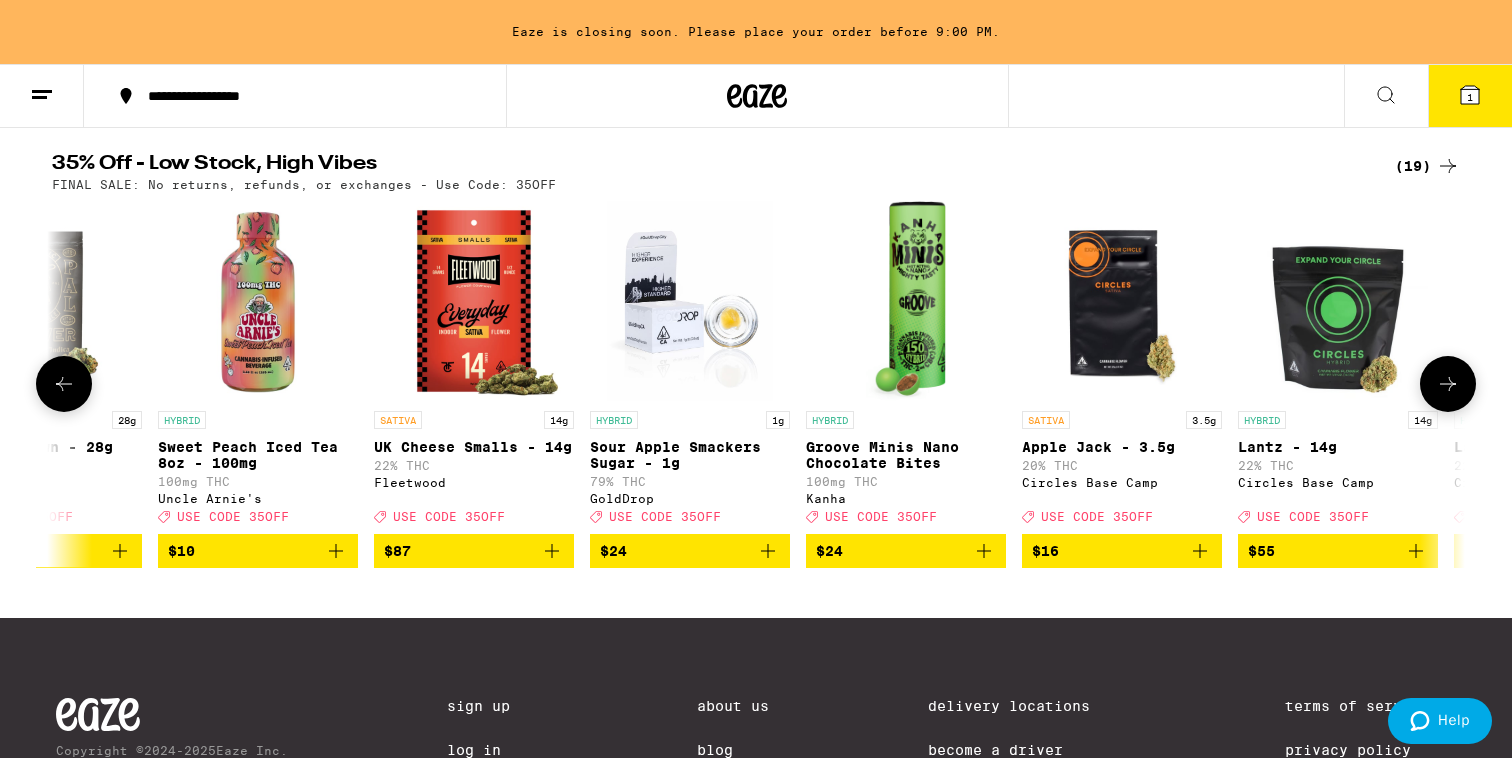 click 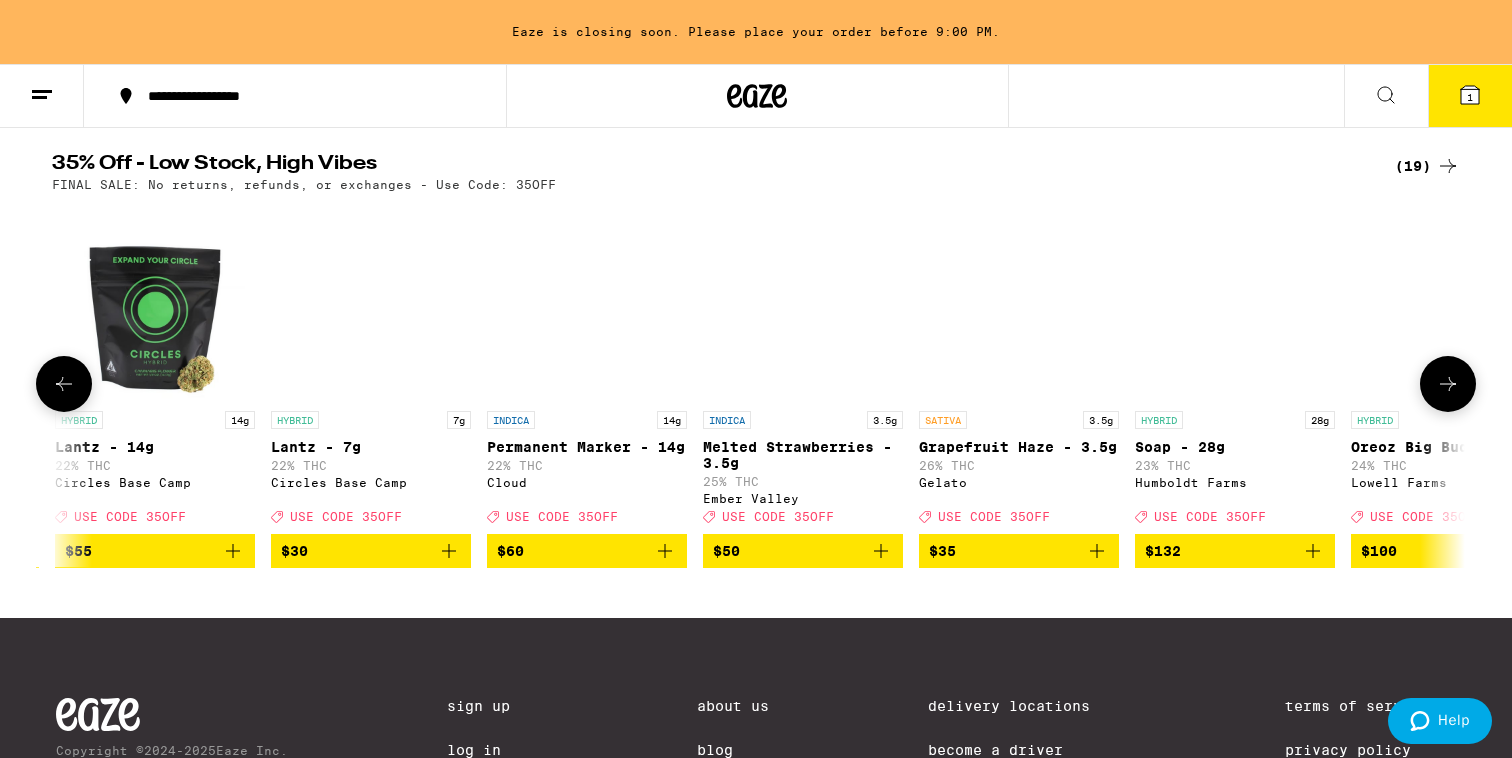 scroll, scrollTop: 0, scrollLeft: 2380, axis: horizontal 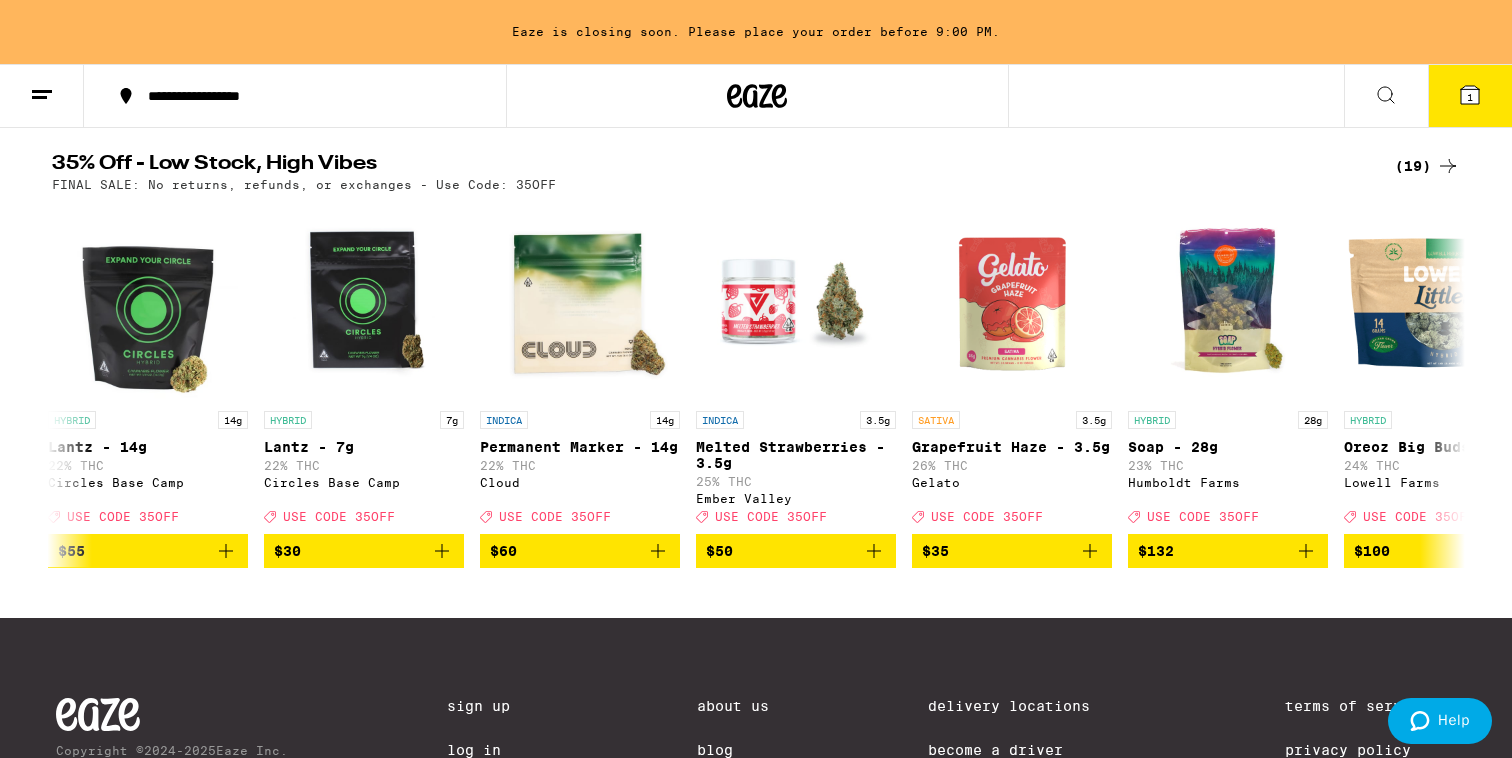 click 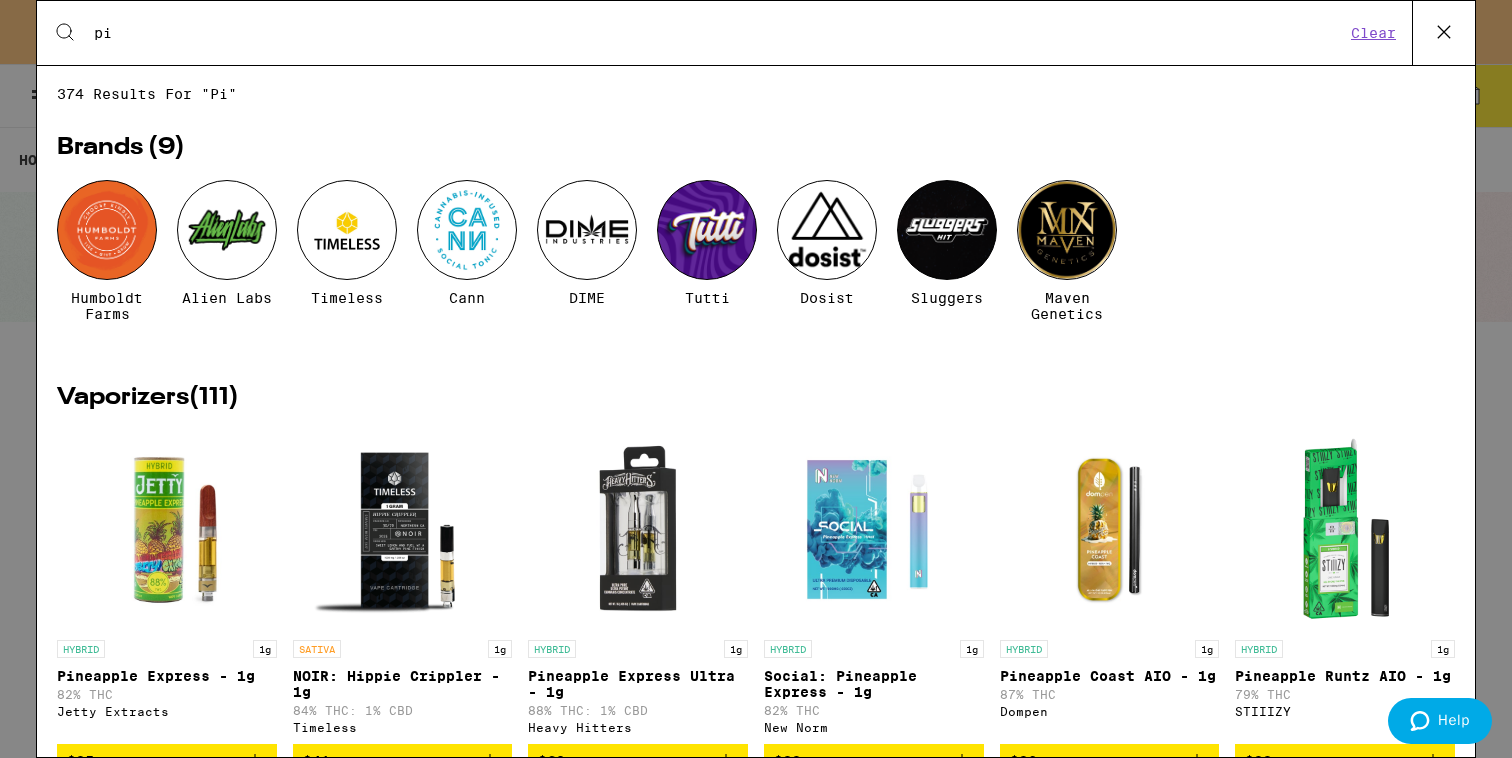 type on "p" 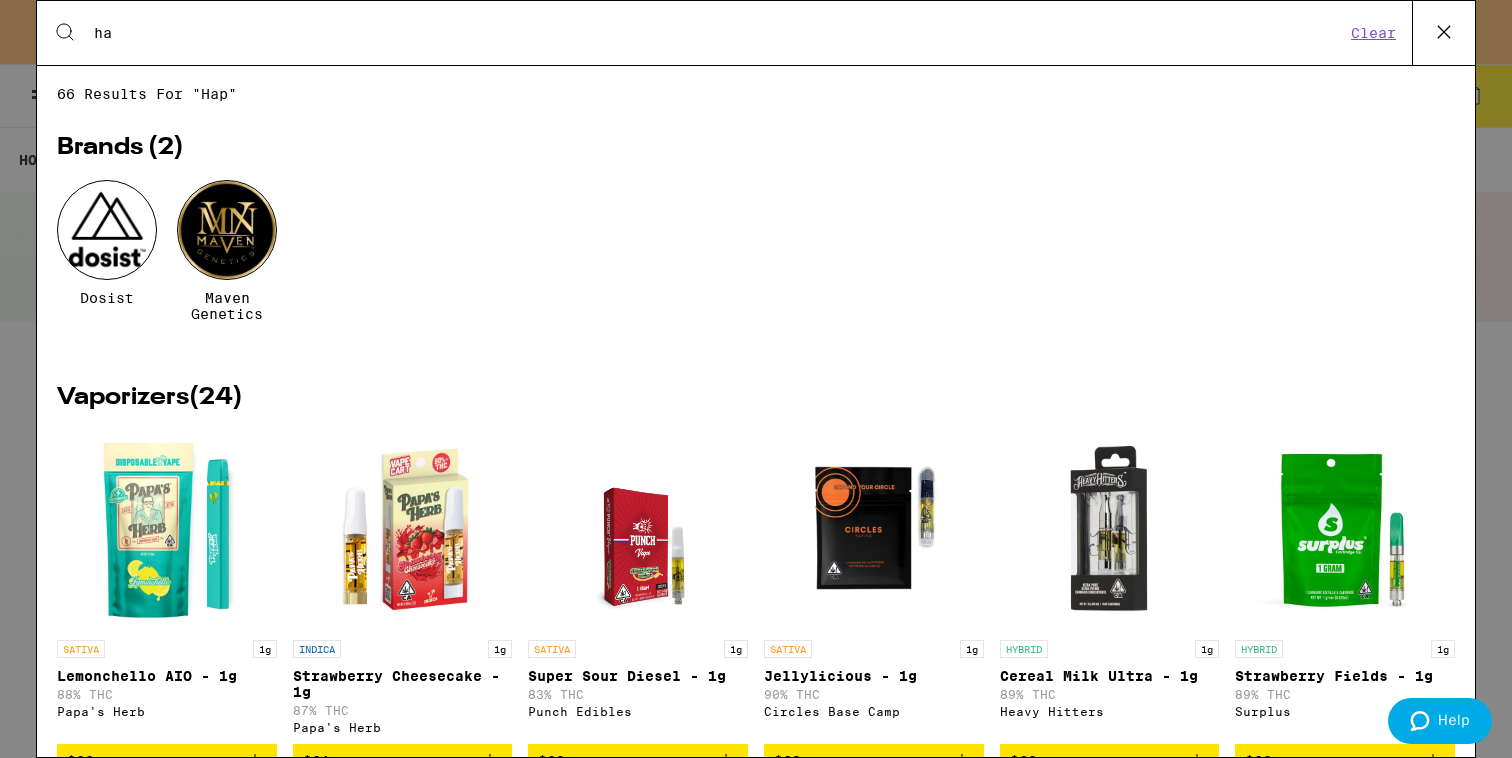 type on "h" 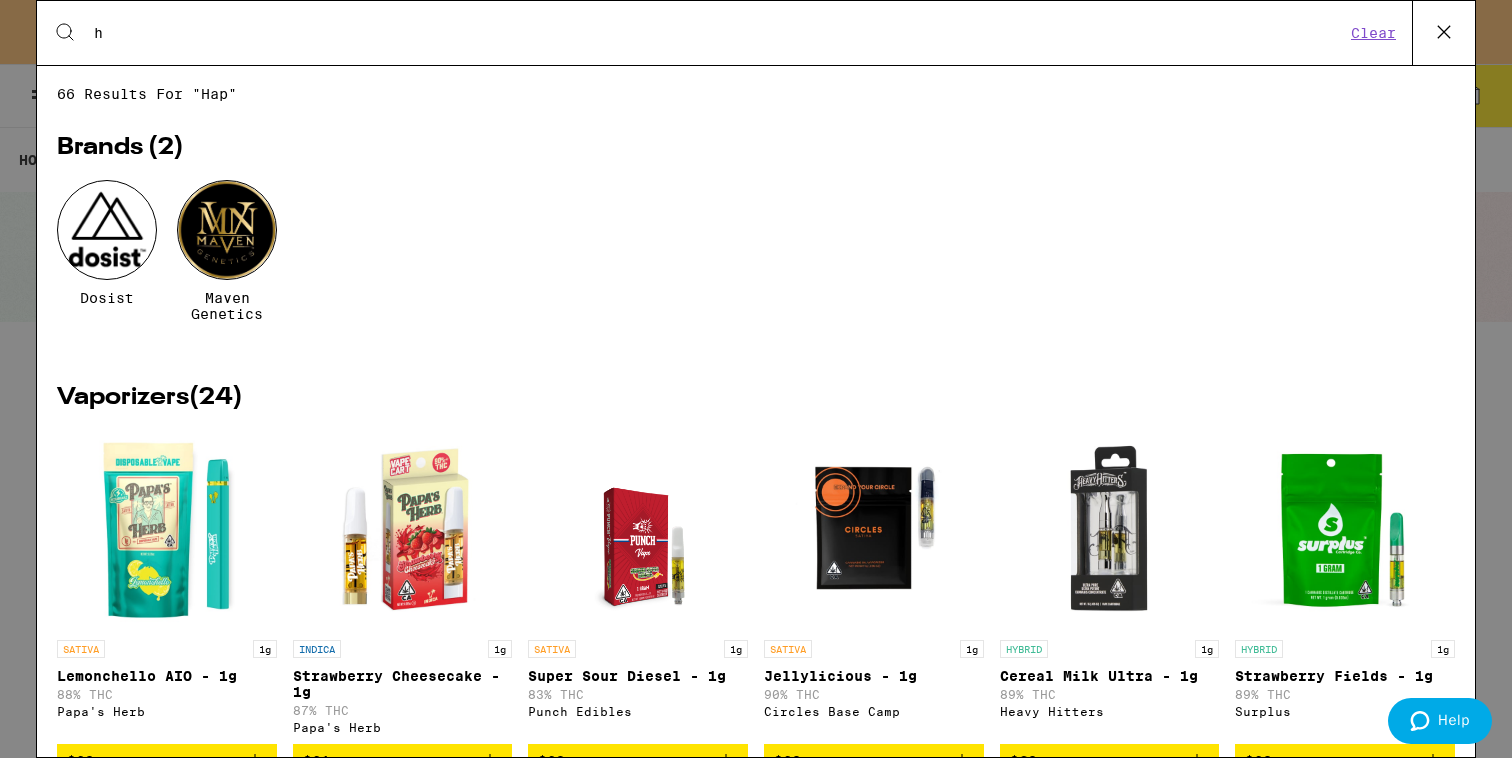 type 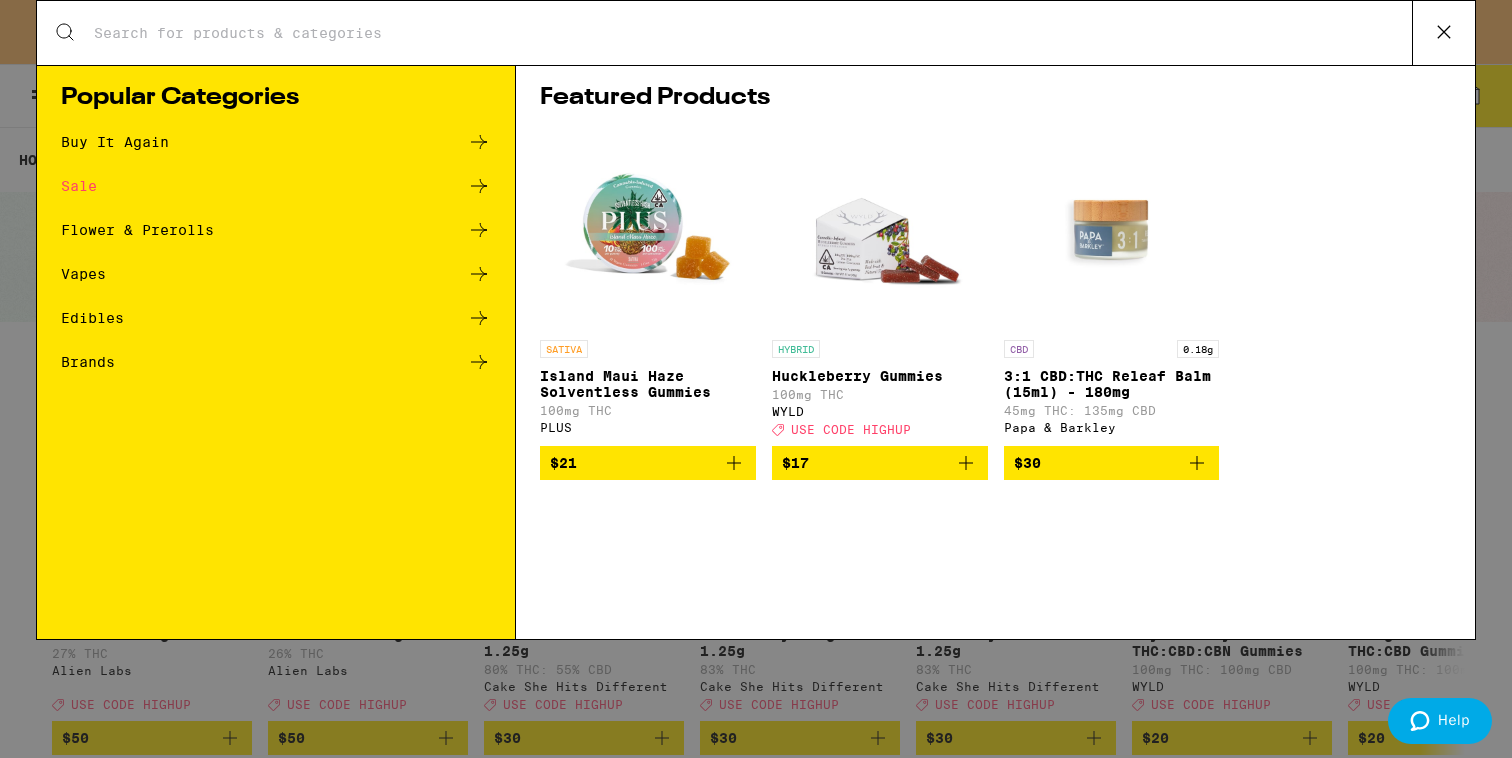 click on "Flower & Prerolls" at bounding box center (137, 230) 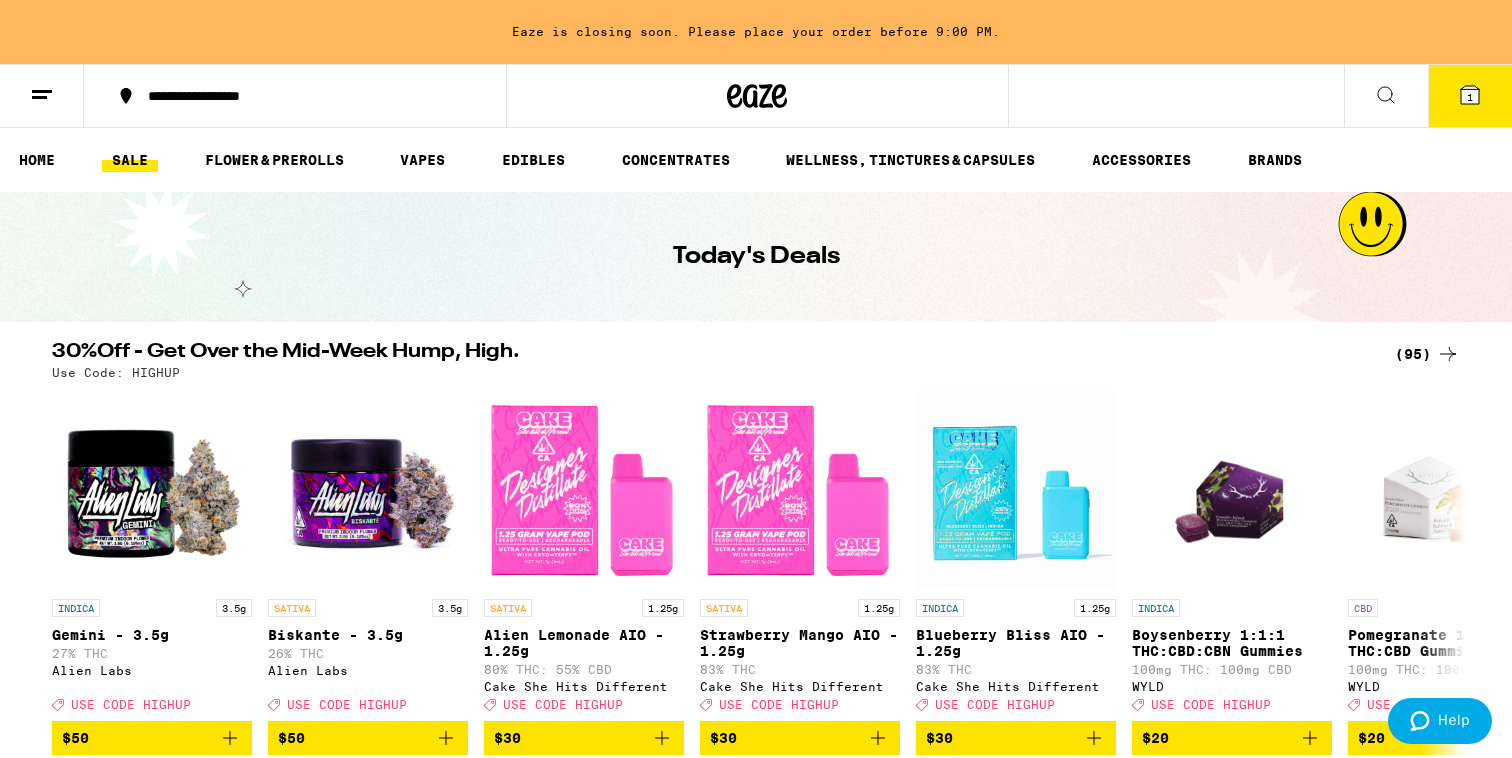 click on "HOME SALE FLOWER & PREROLLS VAPES EDIBLES CONCENTRATES WELLNESS, TINCTURES & CAPSULES ACCESSORIES BRANDS" at bounding box center [756, 160] 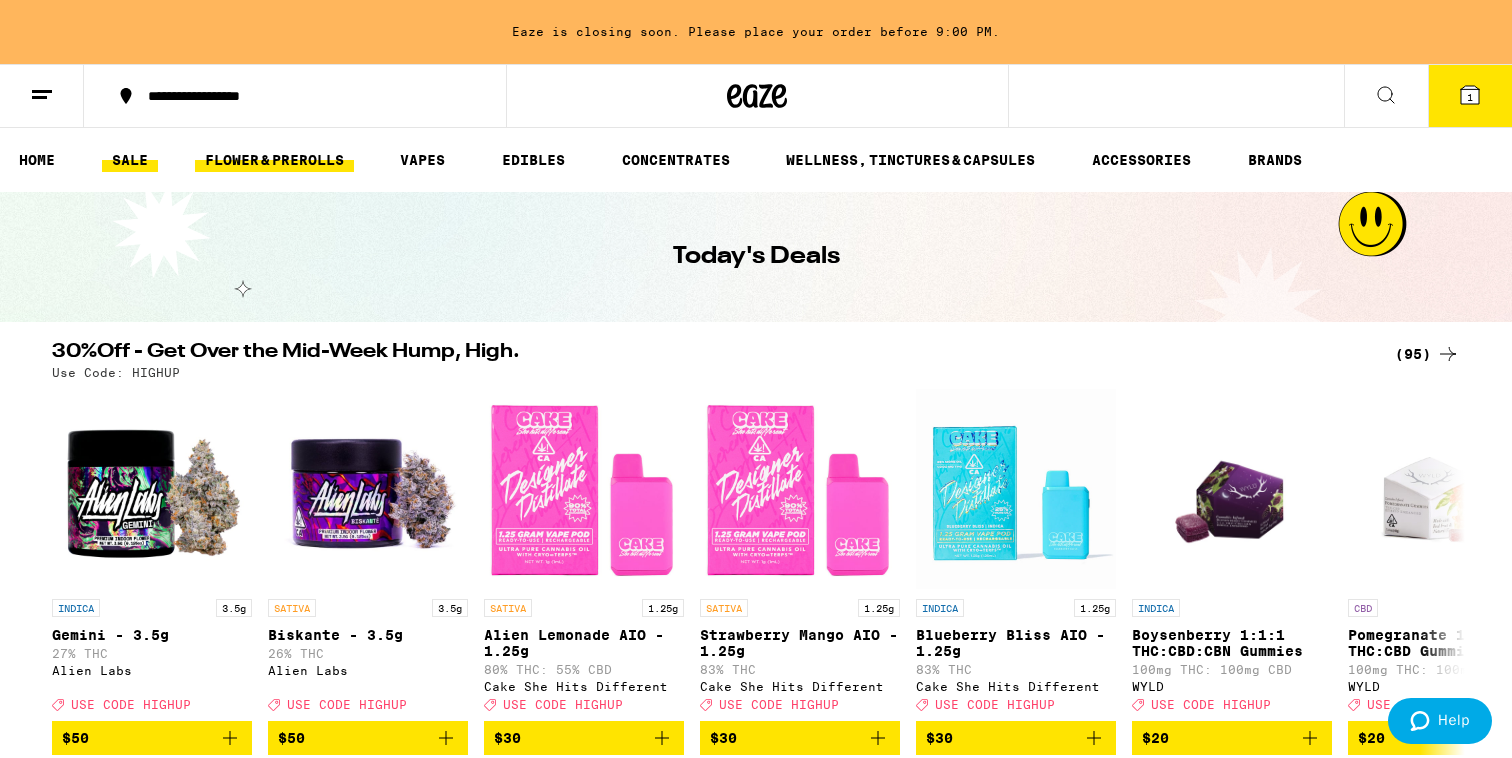 click on "FLOWER & PREROLLS" at bounding box center (274, 160) 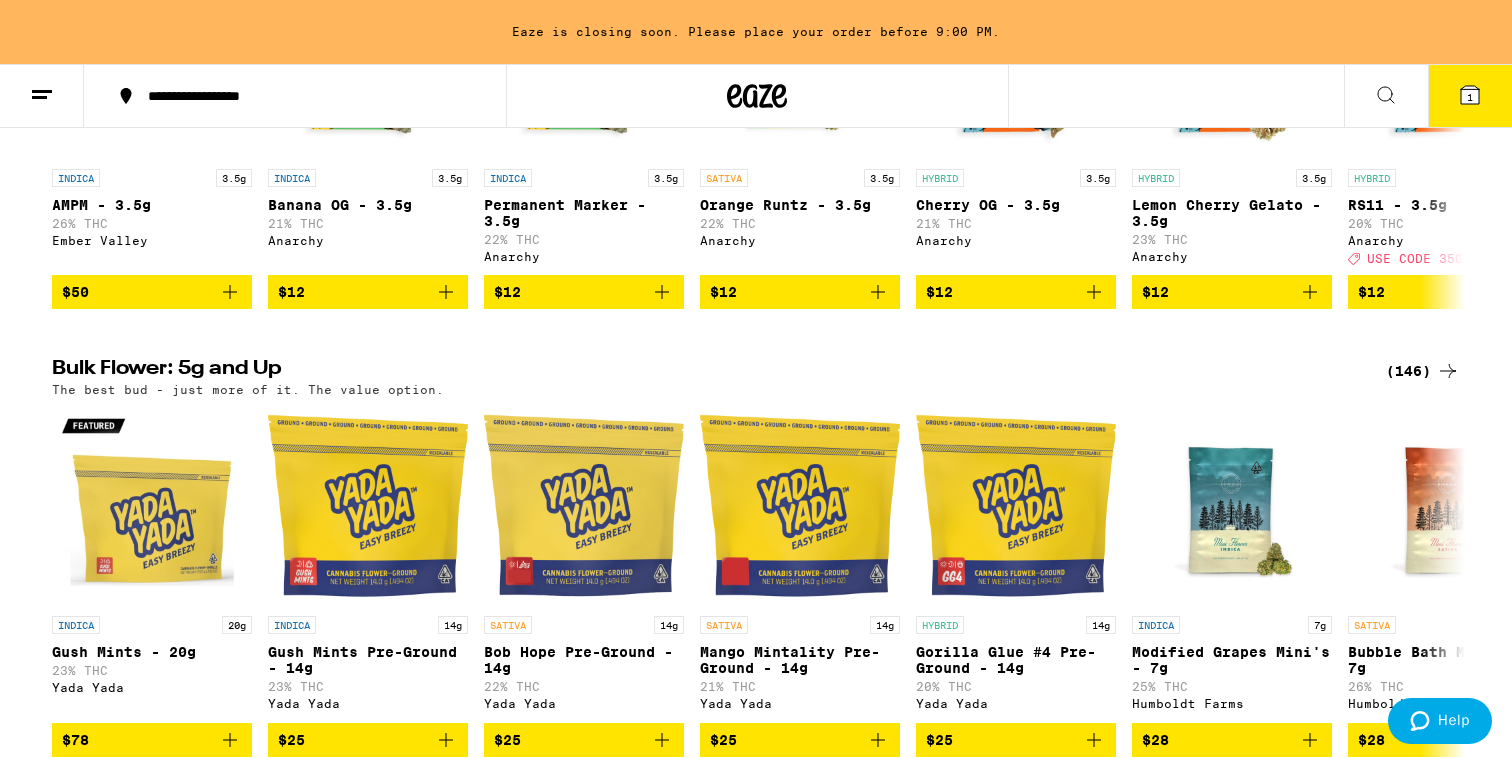 scroll, scrollTop: 0, scrollLeft: 0, axis: both 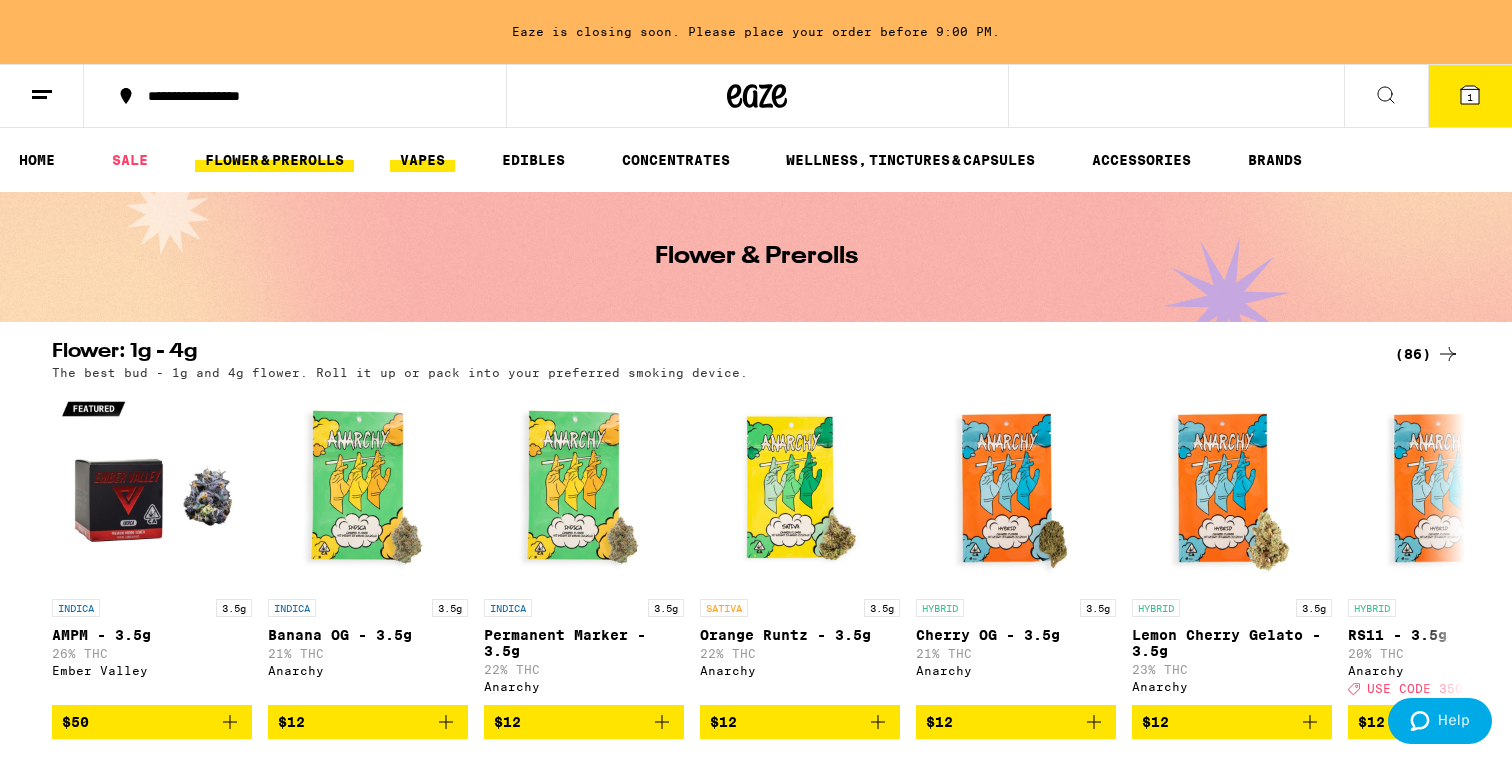 click on "VAPES" at bounding box center [422, 160] 